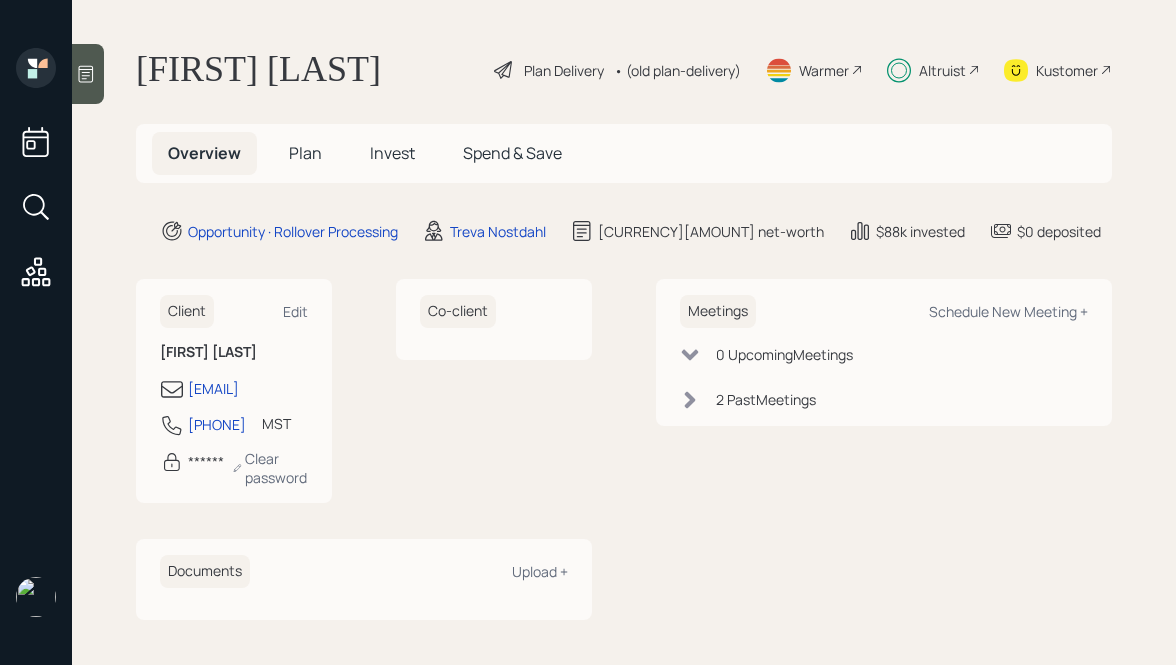 scroll, scrollTop: 0, scrollLeft: 0, axis: both 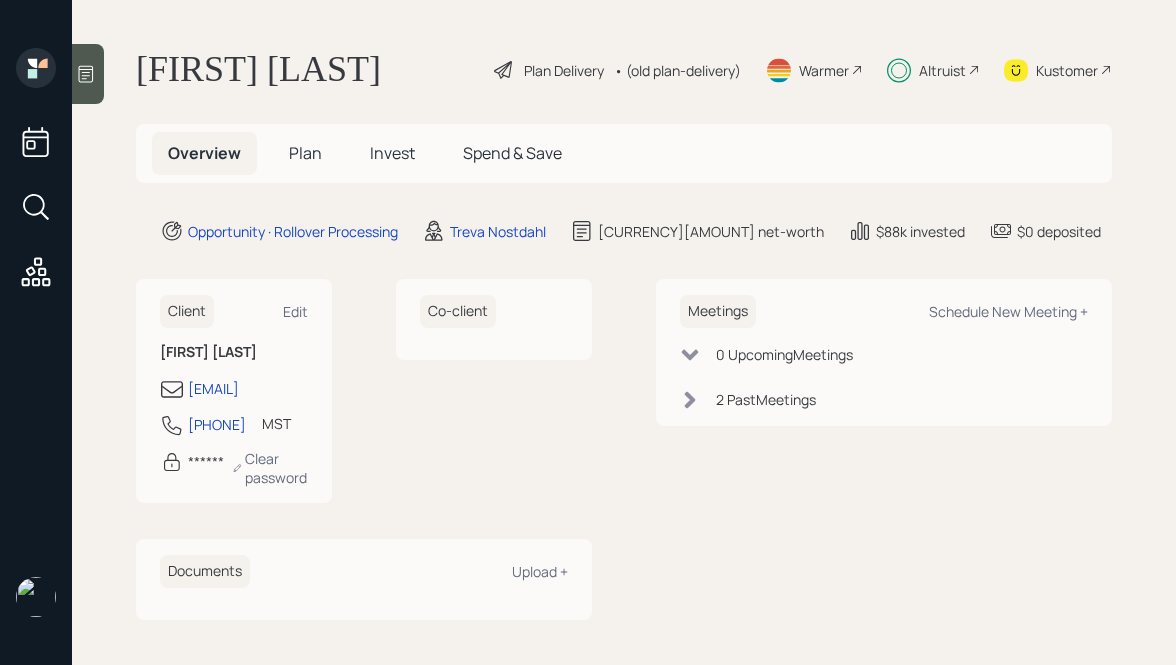 click on "Plan" at bounding box center (305, 153) 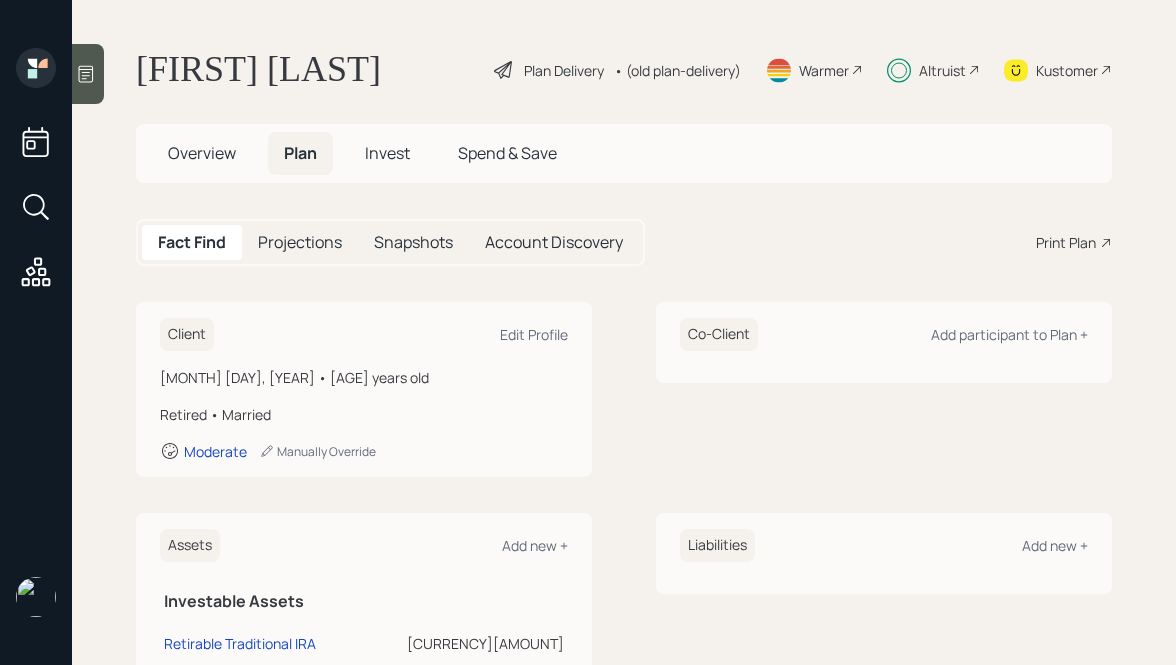 click on "Invest" at bounding box center [202, 153] 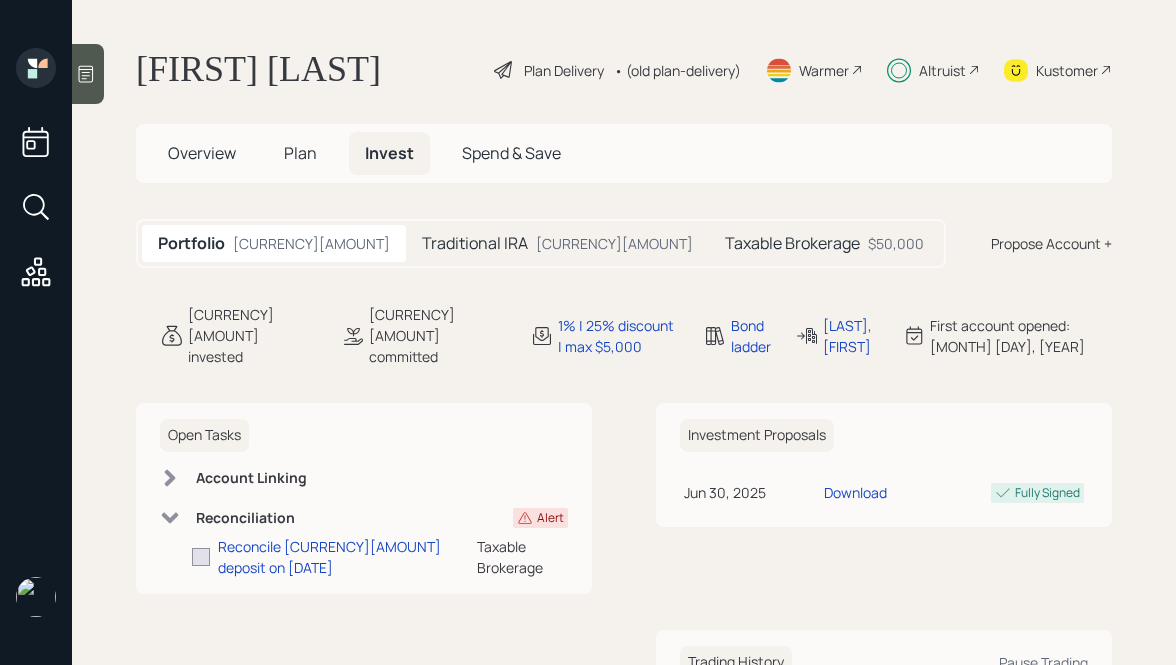 click on "[CURRENCY][AMOUNT]" at bounding box center (614, 243) 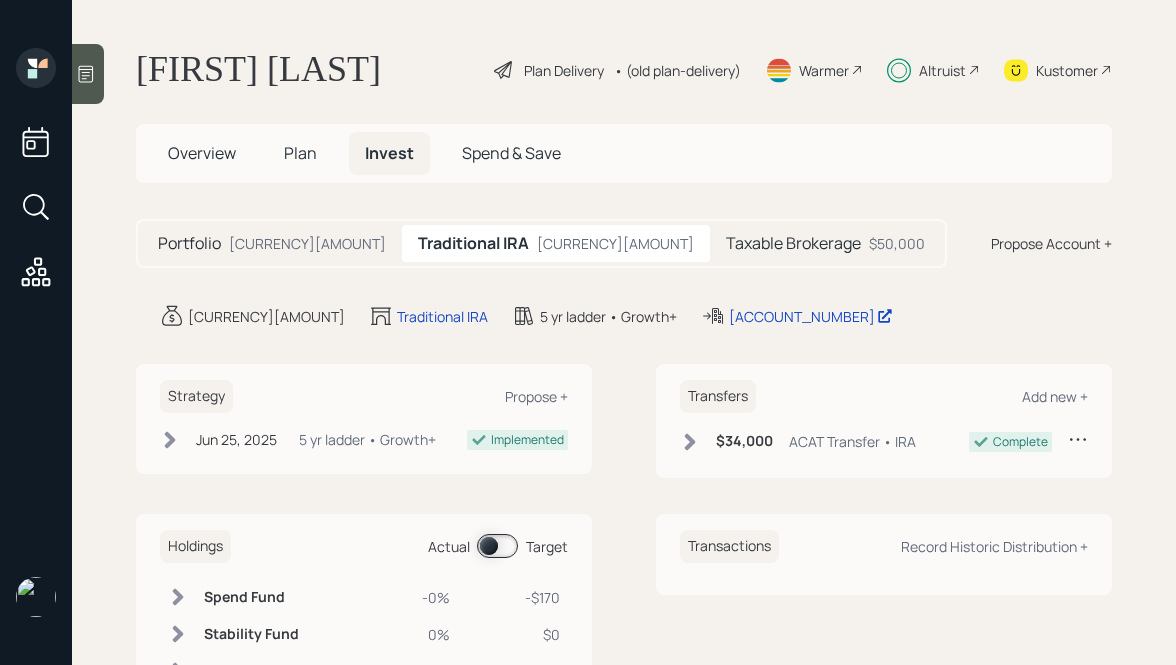 click on "Taxable Brokerage" at bounding box center (189, 243) 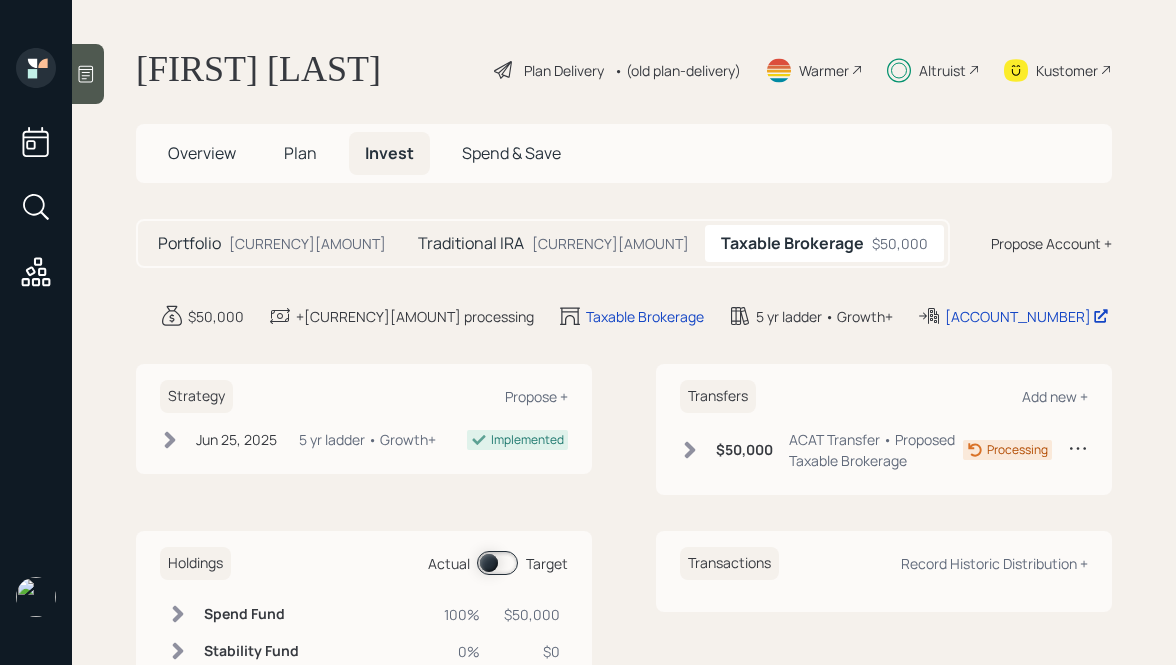 click on "Altruist" at bounding box center (564, 70) 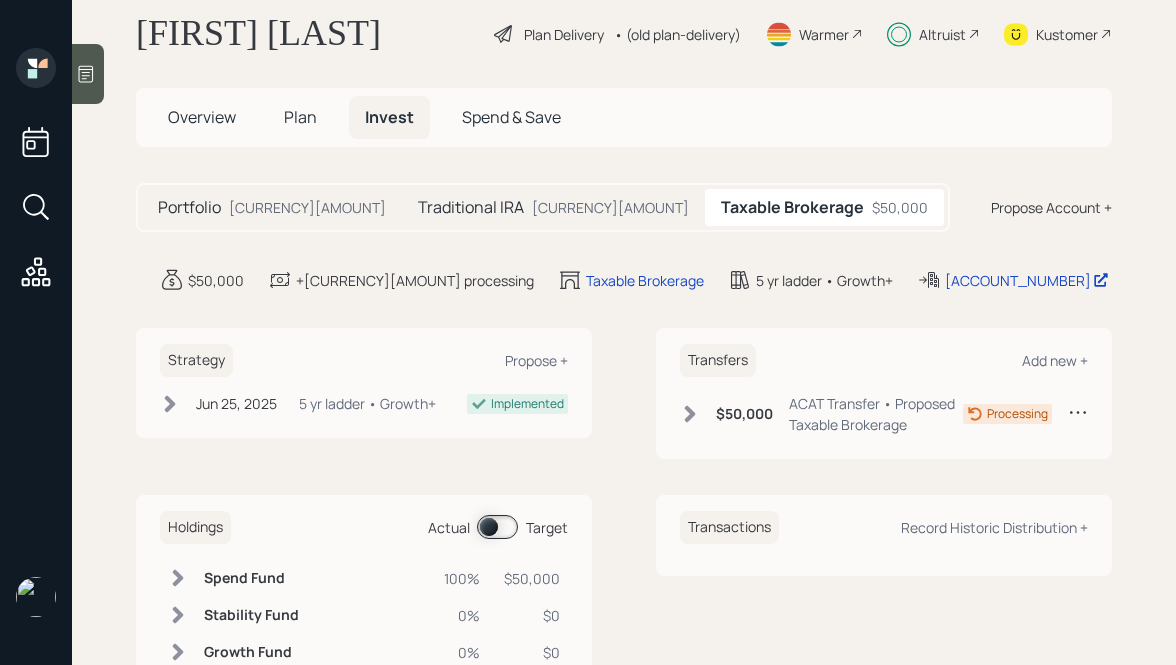 scroll, scrollTop: 48, scrollLeft: 0, axis: vertical 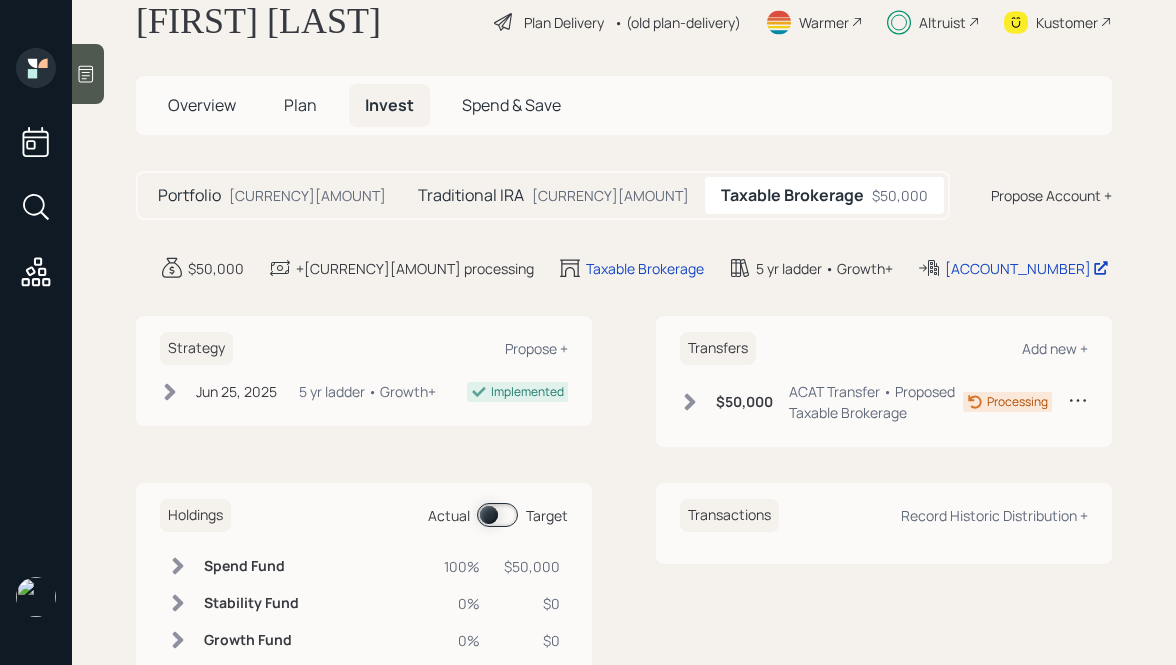 click at bounding box center (690, 402) 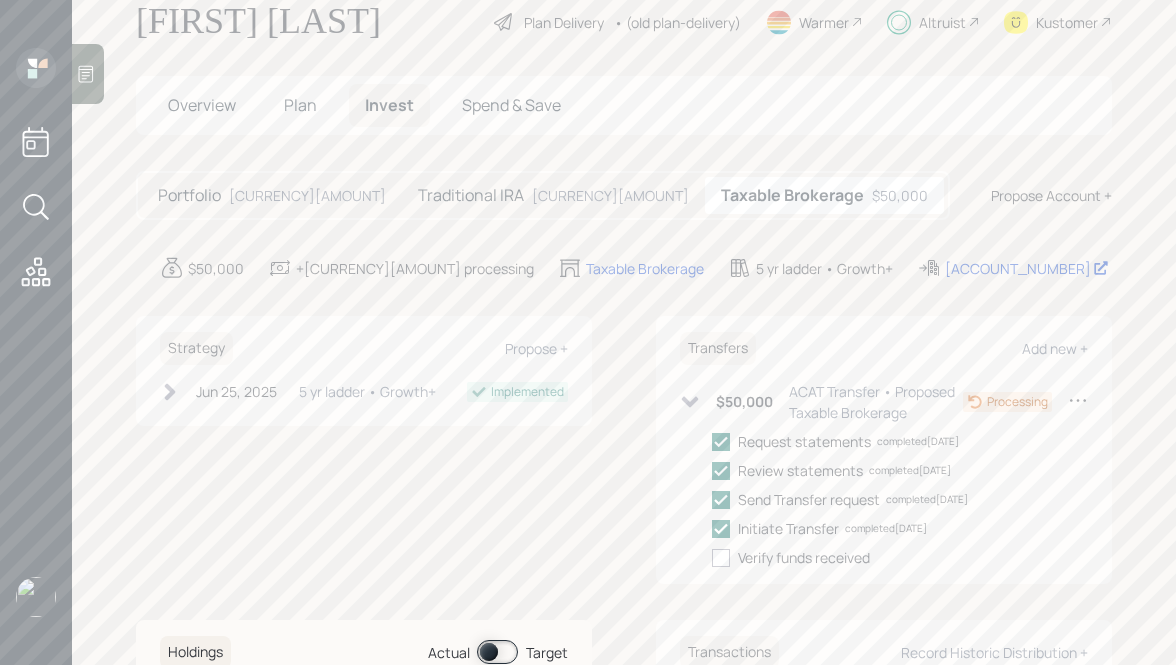click on "[FIRST] [LAST] Plan Delivery • (old plan-delivery) Warmer Altruist Kustomer Overview Plan Invest Spend & Save Portfolio [CURRENCY][AMOUNT] Traditional IRA [CURRENCY][AMOUNT] Taxable Brokerage [CURRENCY][AMOUNT] Propose Account + [CURRENCY][AMOUNT] +[CURRENCY][AMOUNT] processing Taxable Brokerage 5 yr ladder • Growth+ [ACCOUNT_NUMBER] Strategy Propose + [MONTH] [DAY], [YEAR] [DAY_OF_WEEK], [MONTH] [DAY], [YEAR] [TIME] [TIMEZONE] 5 yr ladder • Growth+ Implemented Transfers Add new + [CURRENCY][AMOUNT] ACAT Transfer • Proposed Taxable Brokerage Processing Request statements completed [DATE] Review statements completed [DATE] Send Transfer request completed [DATE] Initiate Transfer completed [DATE] Verify funds received Holdings Actual Target Spend Fund 100% [CURRENCY][AMOUNT] Stability Fund 0% [CURRENCY][AMOUNT] Growth Fund 0% [CURRENCY][AMOUNT] Transactions Record Historic Distribution +" at bounding box center (624, 332) 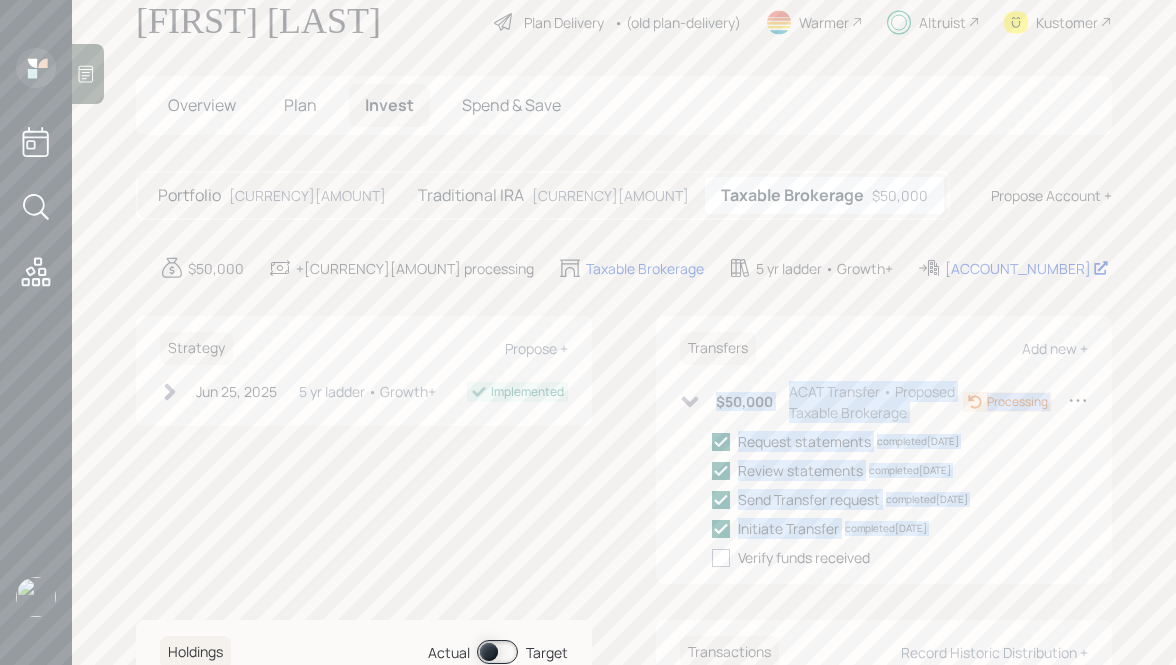 drag, startPoint x: 718, startPoint y: 559, endPoint x: 637, endPoint y: 413, distance: 166.96407 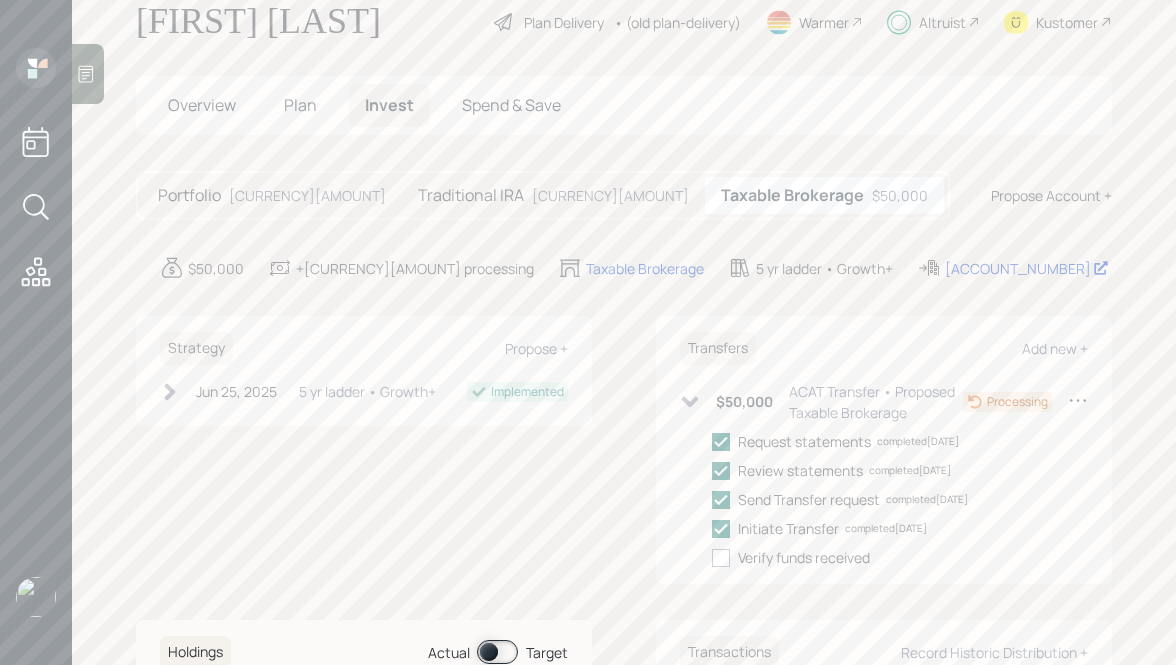 click on "Strategy Propose + [MONTH] [DAY], [YEAR] [DAY_OF_WEEK], [MONTH] [DAY], [YEAR] [TIME] [TIMEZONE] 5 yr ladder • Growth+ Implemented Transfers Add new + [CURRENCY][AMOUNT] ACAT Transfer • Proposed Taxable Brokerage Processing Request statements completed [DATE] Review statements completed [DATE] Send Transfer request completed [DATE] Initiate Transfer completed [DATE] Verify funds received" at bounding box center [624, 450] 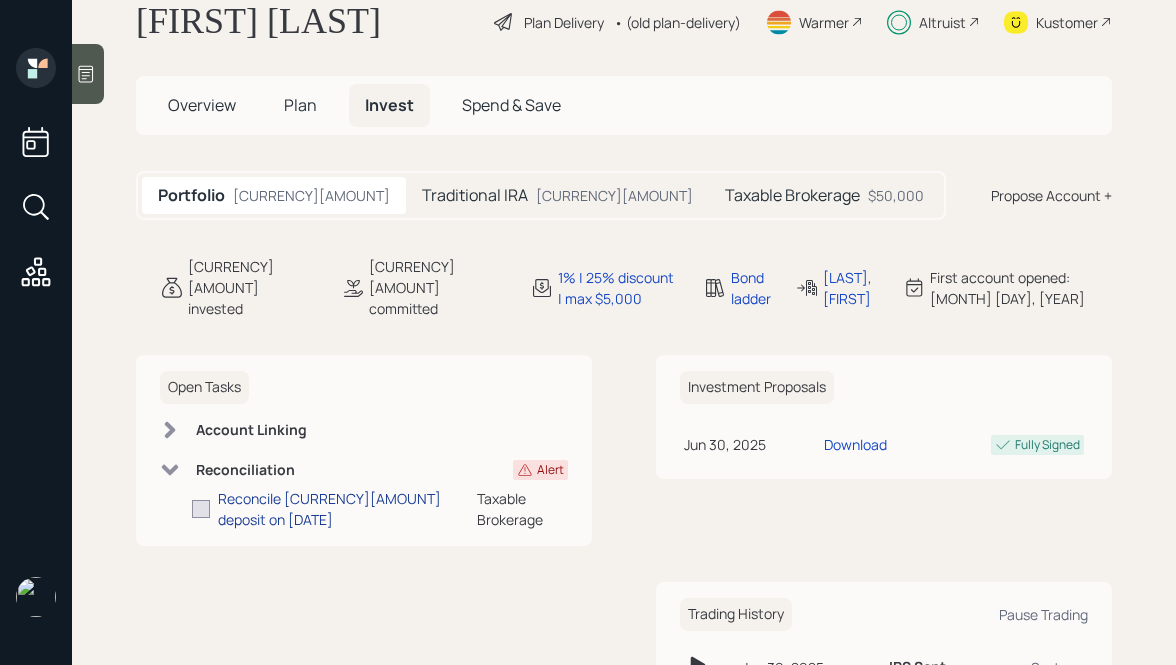 click on "Reconcile [CURRENCY][AMOUNT] deposit on [DATE]" at bounding box center [347, 509] 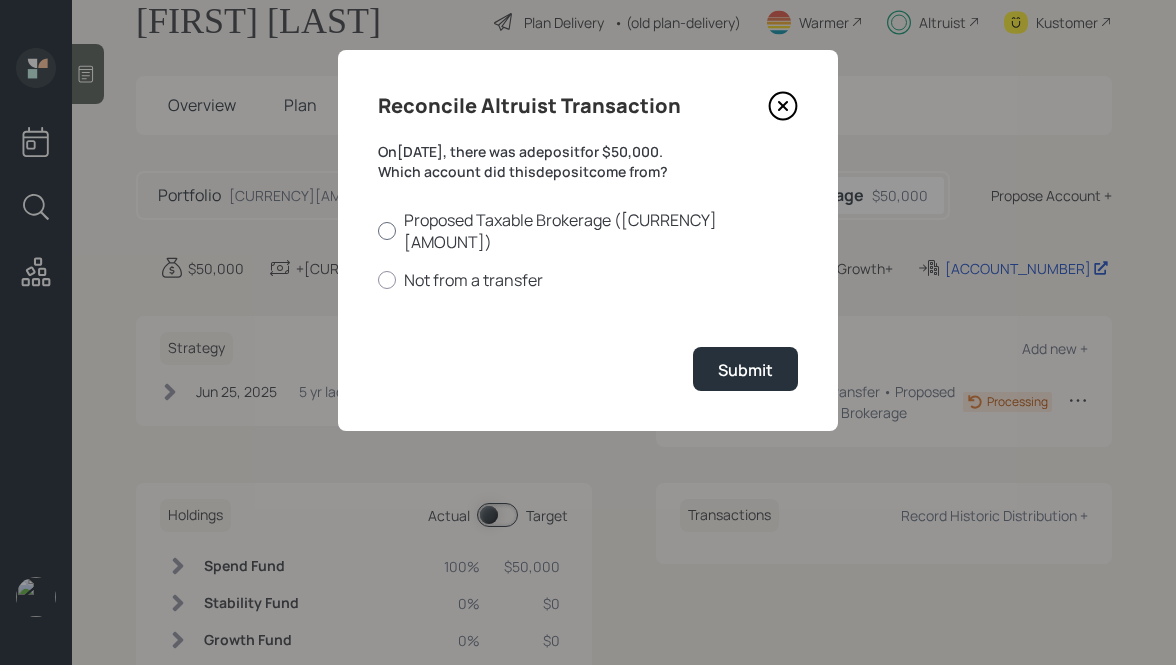 click on "Proposed Taxable Brokerage ([CURRENCY][AMOUNT])" at bounding box center [588, 231] 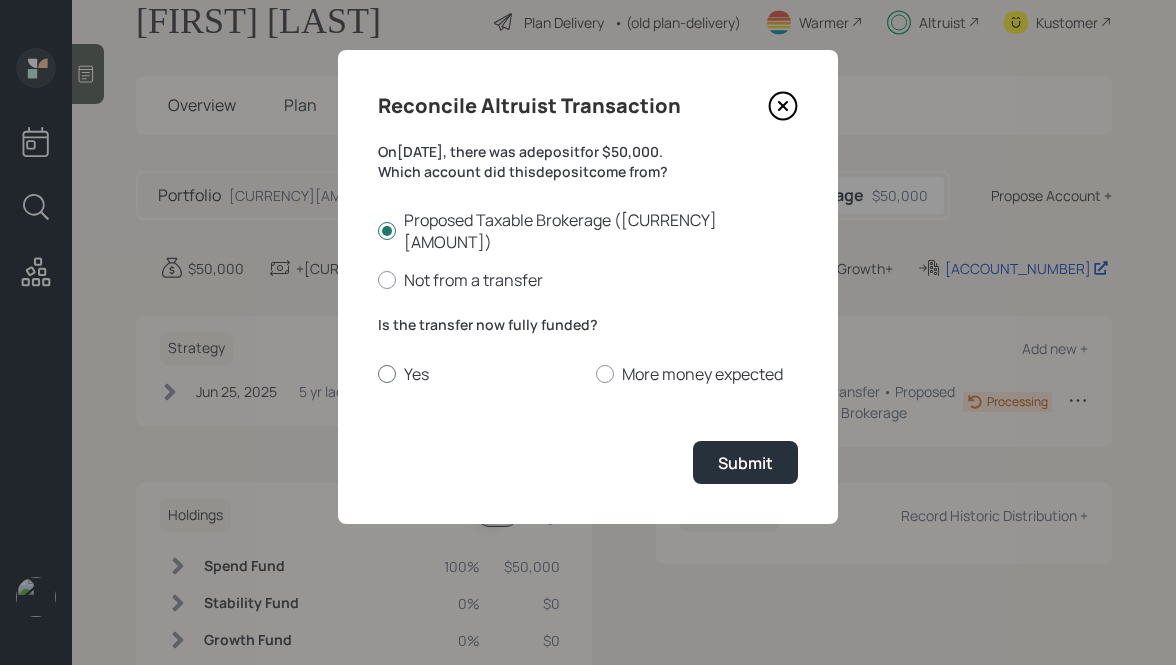 click at bounding box center (387, 374) 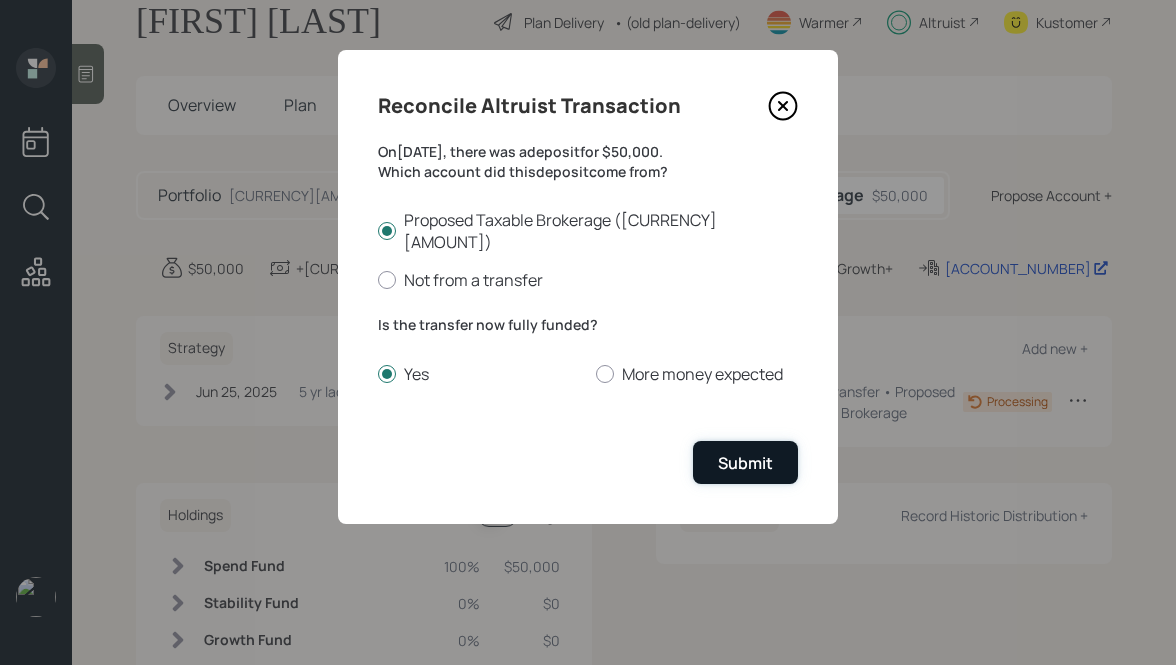 click on "Submit" at bounding box center [745, 463] 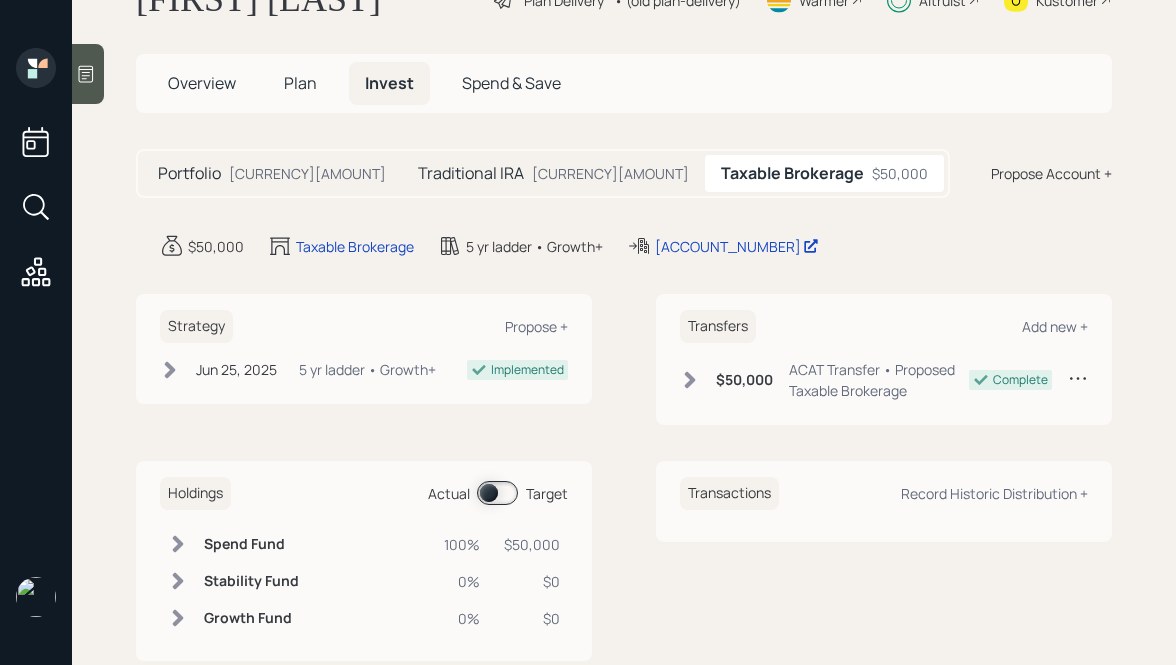 scroll, scrollTop: 0, scrollLeft: 0, axis: both 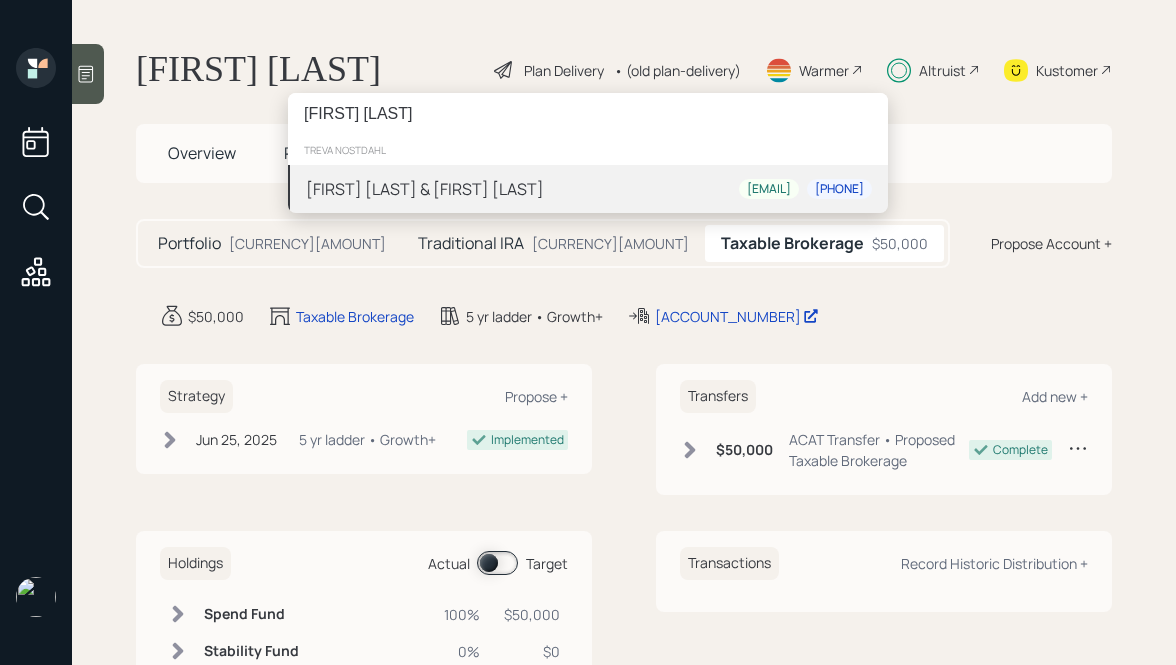 type on "[FIRST] [LAST]" 